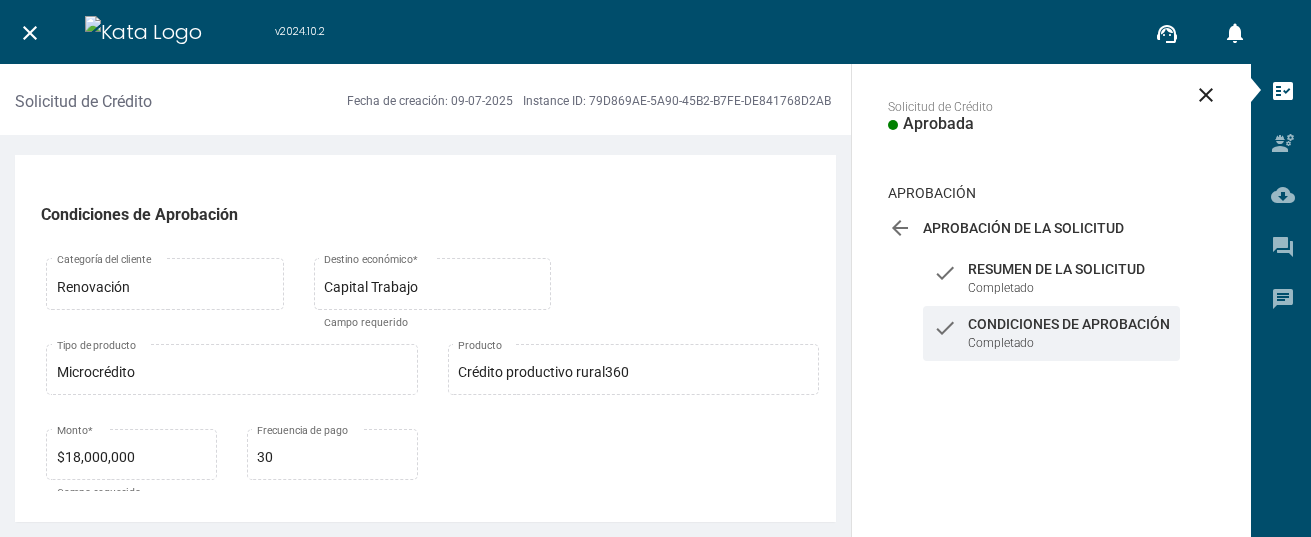 scroll, scrollTop: 0, scrollLeft: 0, axis: both 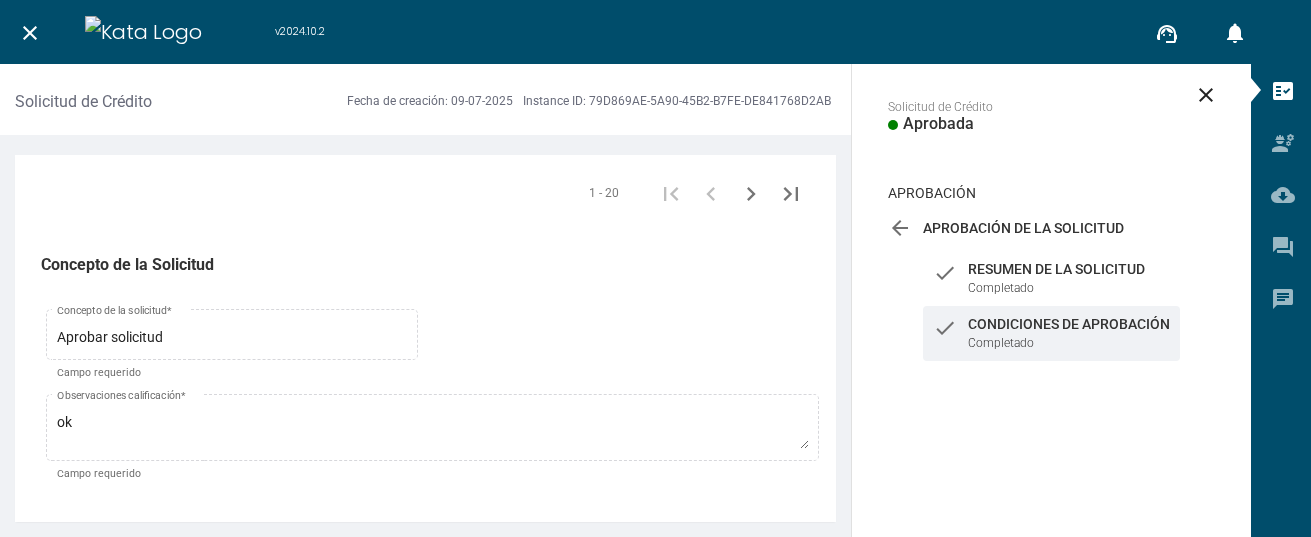 click on "close v2024.10.2 support_agent notifications 0 close Solicitud de Crédito Aprobada Aprobación arrow_back Aprobación de la Solicitud  Completado  check Resumen de la Solicitud Completado check Condiciones de Aprobación Completado Solicitud de Crédito Fecha de creación: [DATE] Instance ID: [INSTANCE_ID] Condiciones de Aprobación Renovación  Categoría del cliente  Microcrédito  Tipo de producto para destino  Capital Trabajo  Destino económico   *  Campo requerido
Microcrédito  Tipo de producto  Crédito productivo rural360  Producto  $18,000,000  Monto   *  Campo requerido
Microcrédito  Producto para frecuencia  Crédito productivo rural360  Producto  30  Frecuencia de pago  24  Plazo   *  Campo requerido
false   Sí   No  ¿Desea agregar tasa sugerida?   *  Campo requerido
0.00%  Tasa sugerida   Tipo de tasa sugerida  {"111-1":"Escalar","111-2":"Escalar&VerCamposTasa","111-7":"Escalar","111-9":"Escalar","111-11":"Escalar"}  Configuración de productos que escalan" at bounding box center (655, 268) 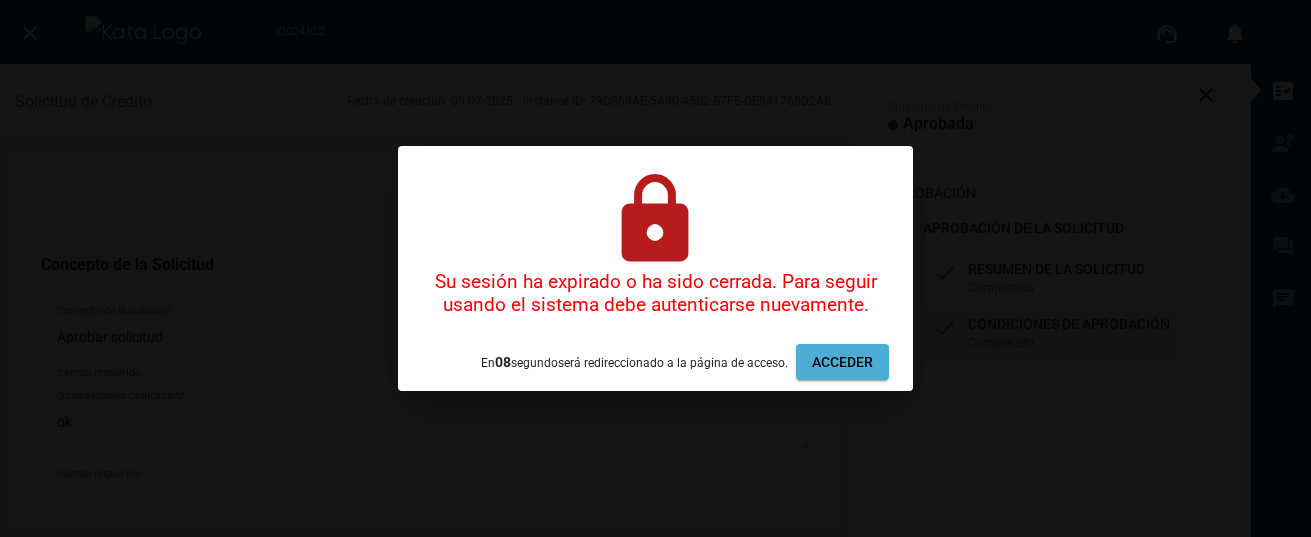 click on "Acceder" at bounding box center [842, 362] 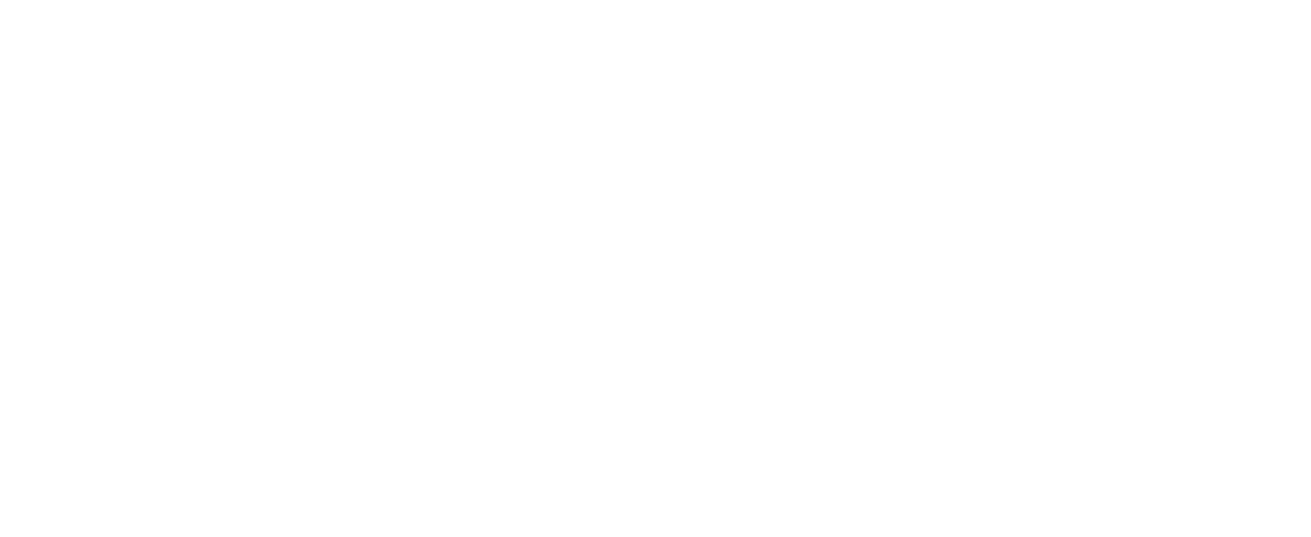 scroll, scrollTop: 0, scrollLeft: 0, axis: both 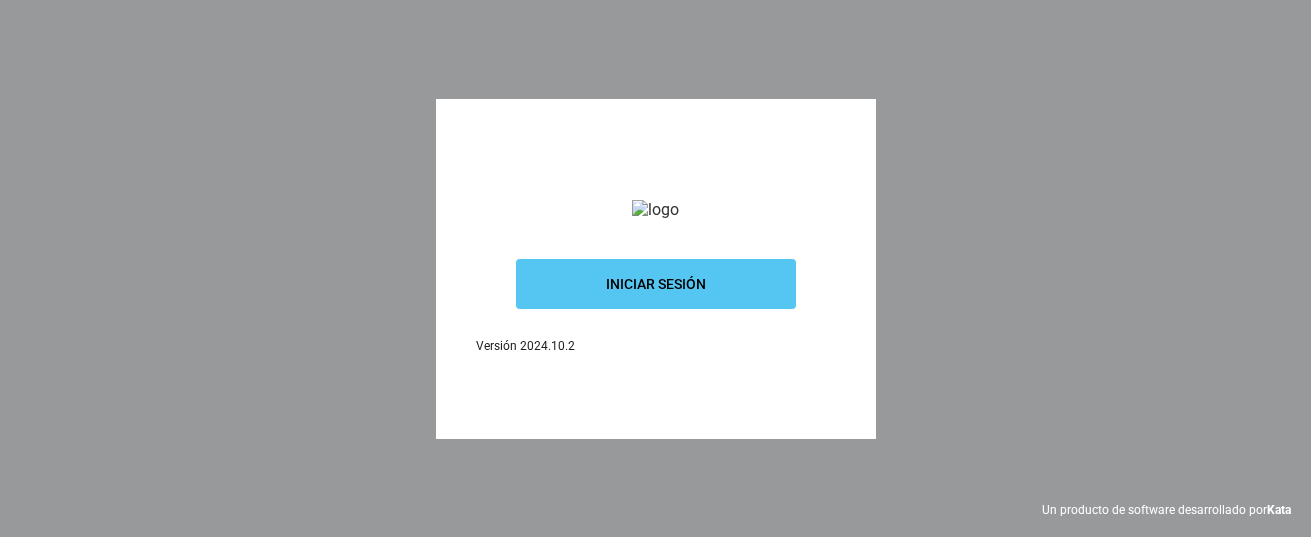 click on "Iniciar sesión" at bounding box center [656, 284] 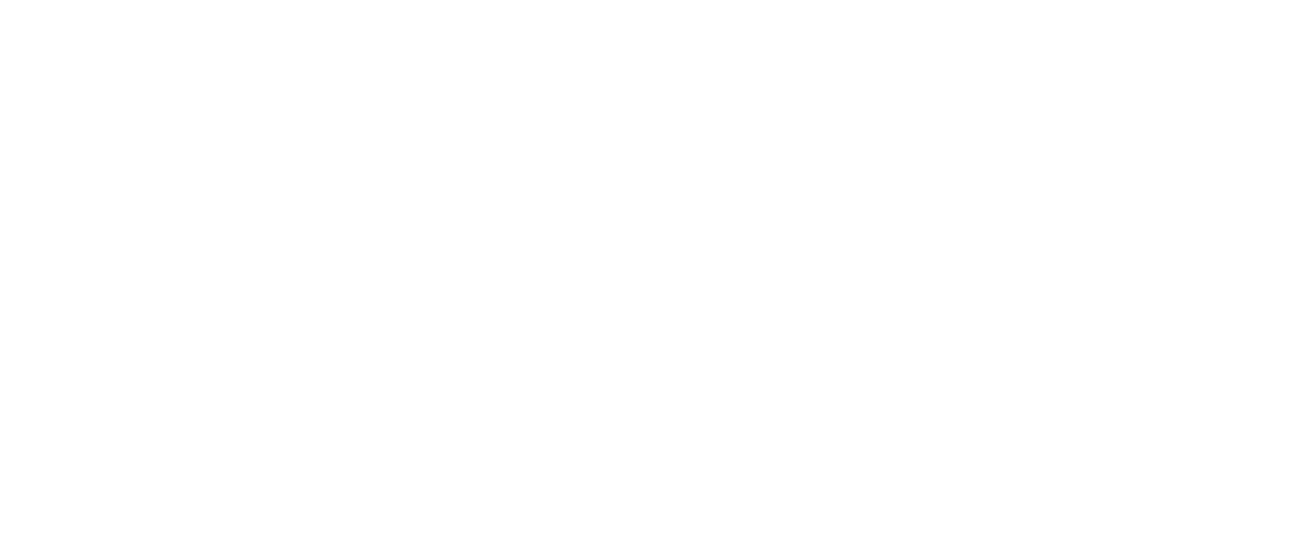 scroll, scrollTop: 0, scrollLeft: 0, axis: both 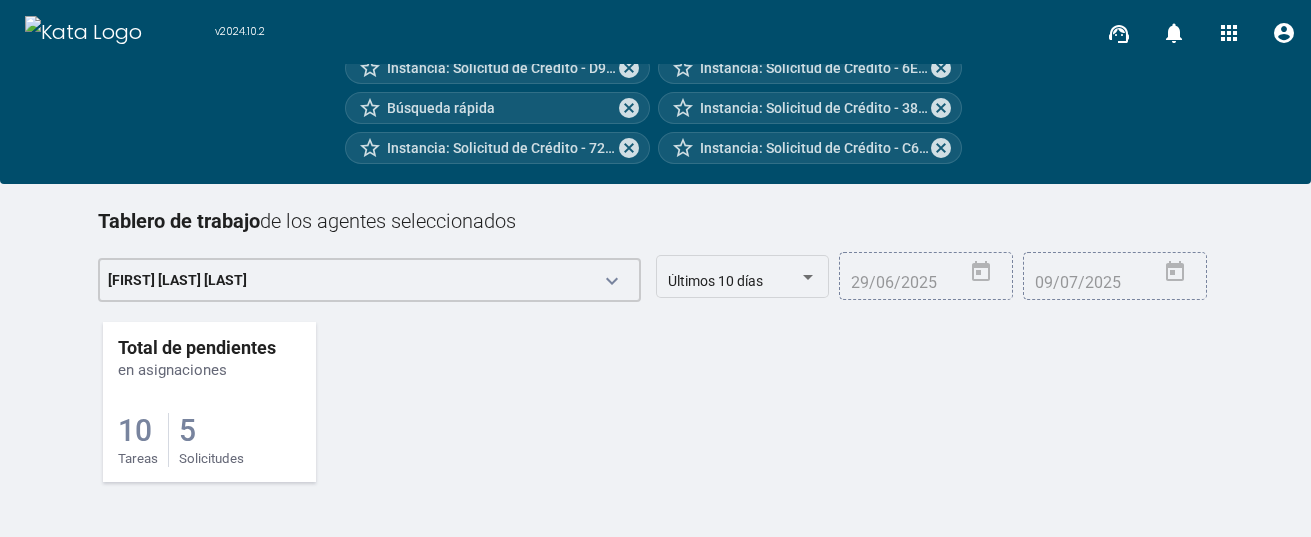 click on "5" at bounding box center (135, 430) 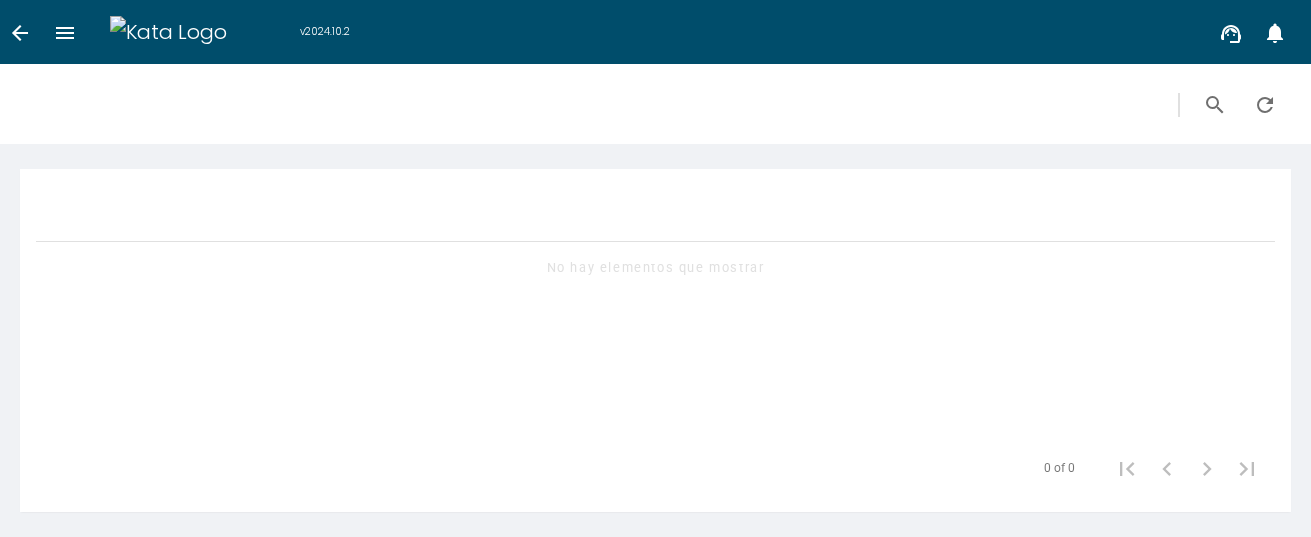 scroll, scrollTop: 0, scrollLeft: 0, axis: both 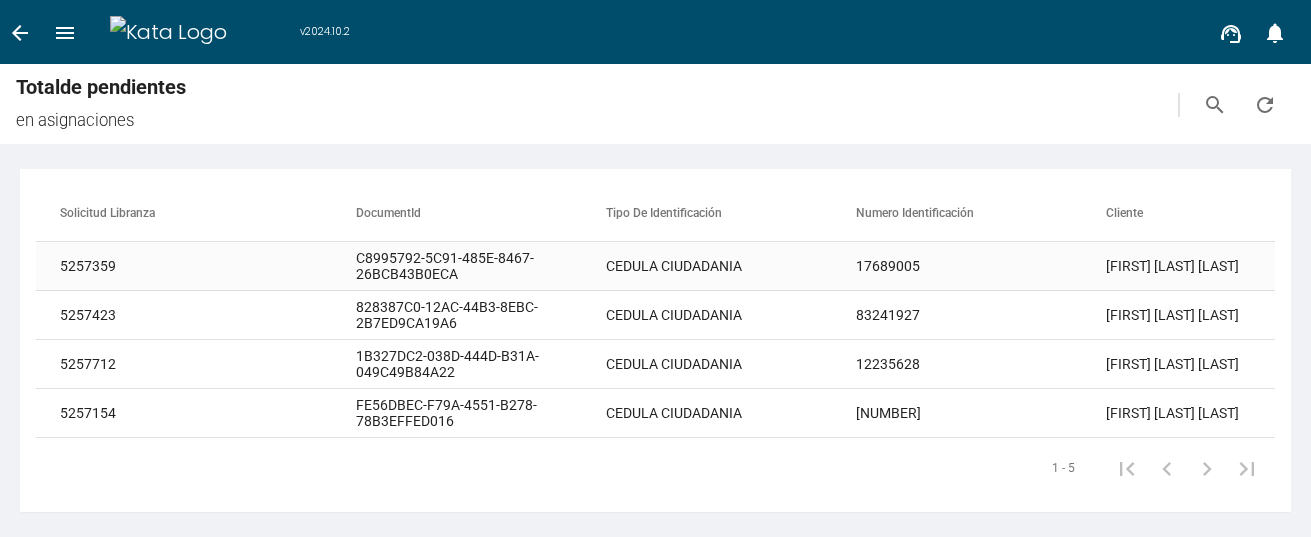 click on "[FIRST] [LAST] [LAST]" at bounding box center [1231, 266] 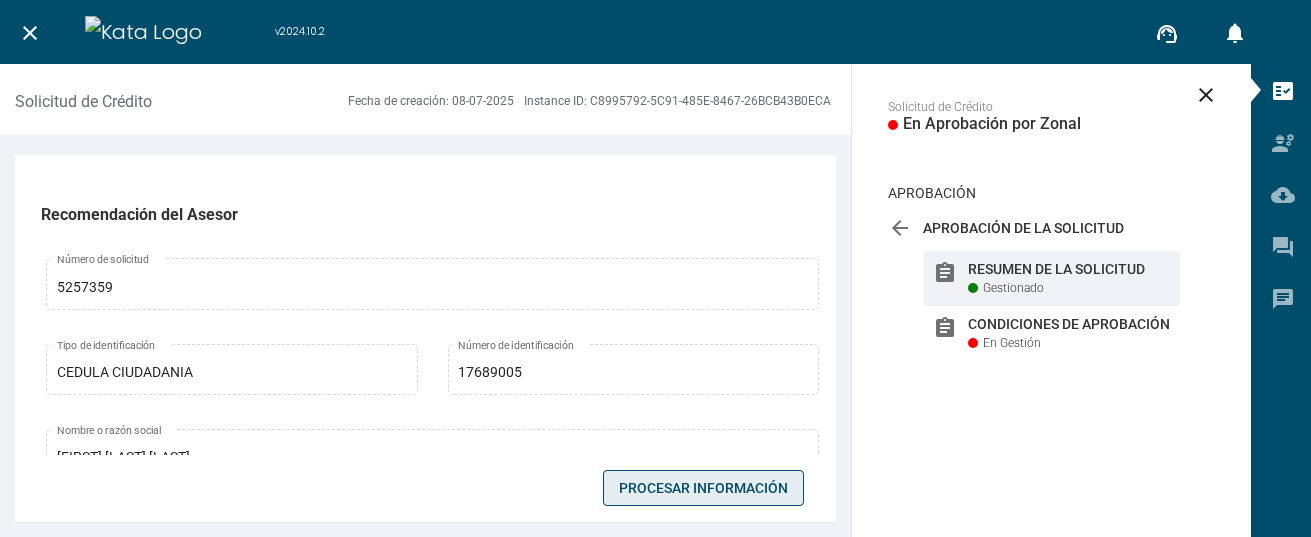 click on "Procesar Información" at bounding box center (703, 488) 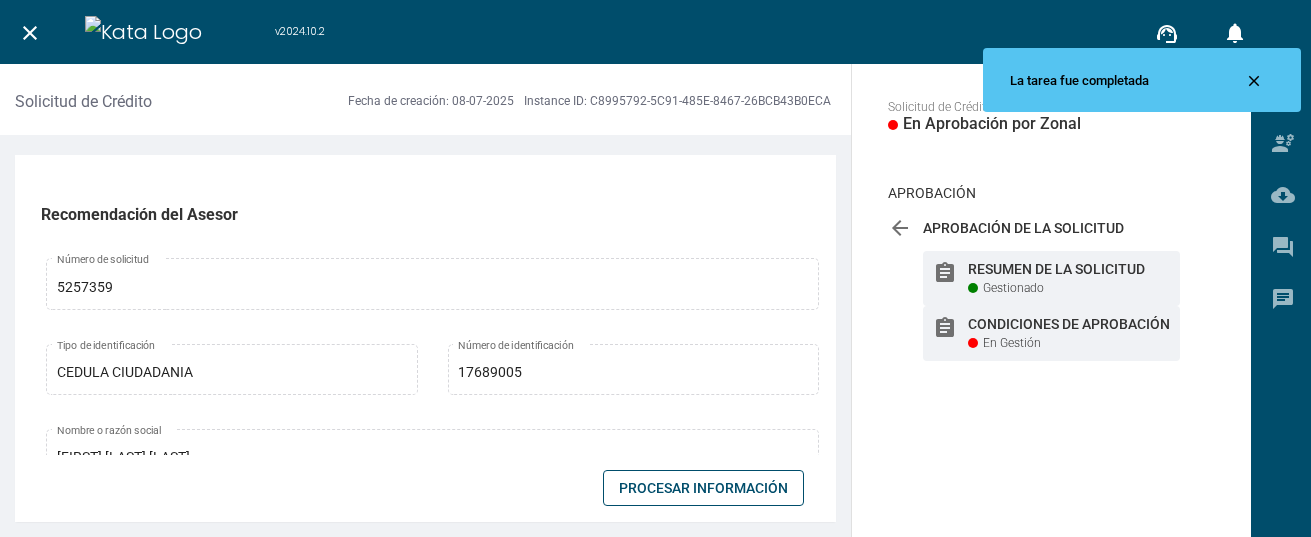 click on "Condiciones de Aprobación" at bounding box center (1069, 269) 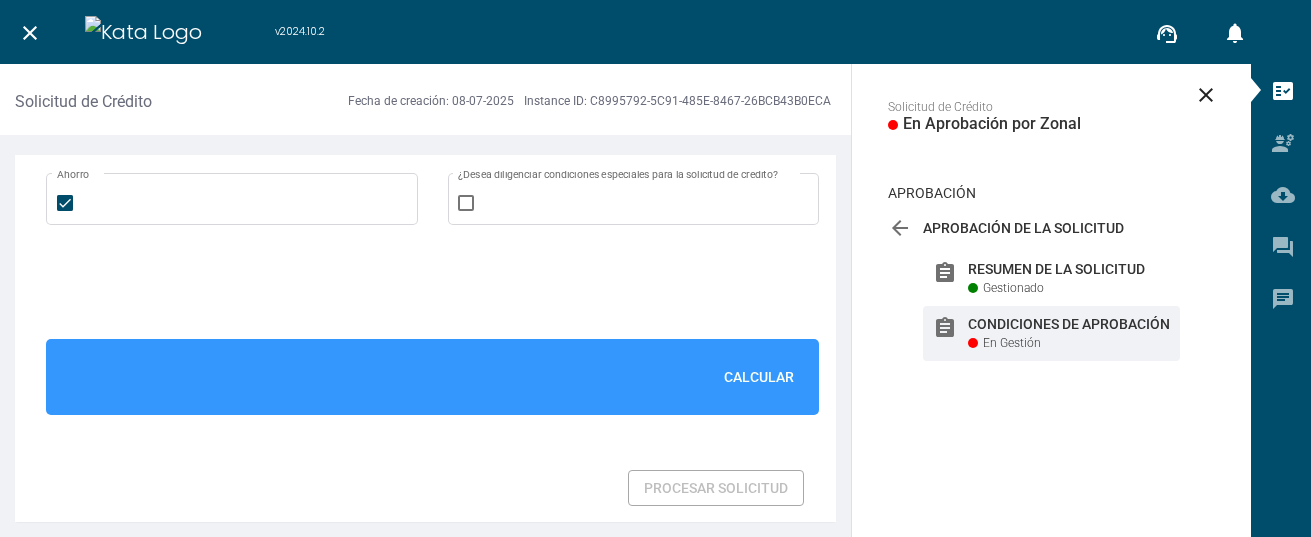 scroll, scrollTop: 1400, scrollLeft: 0, axis: vertical 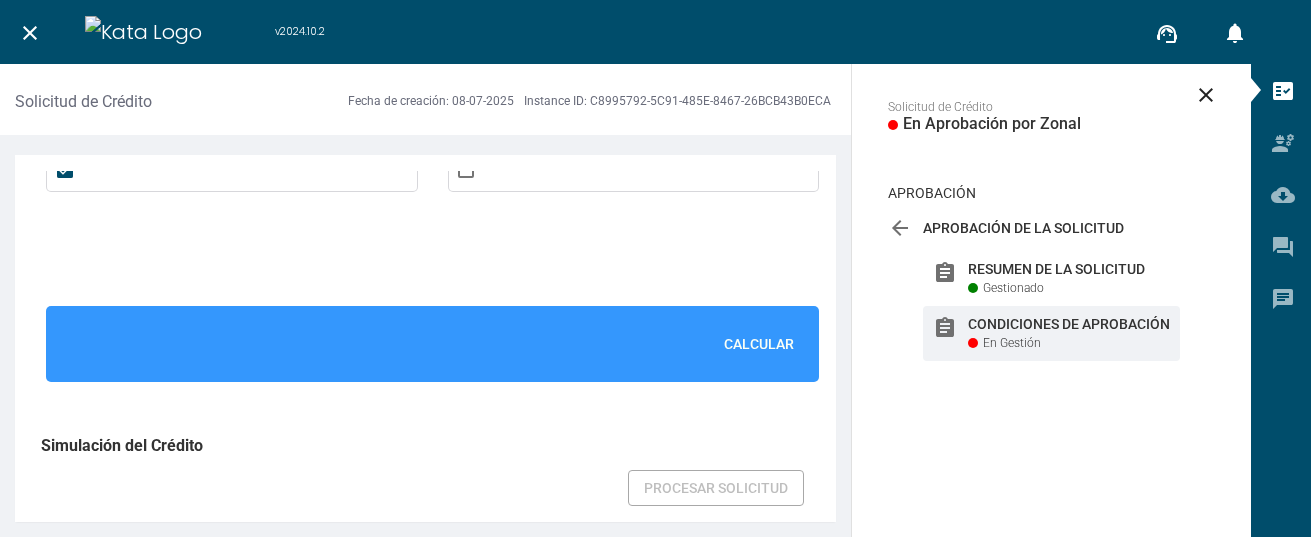 click on "Calcular" at bounding box center (759, 344) 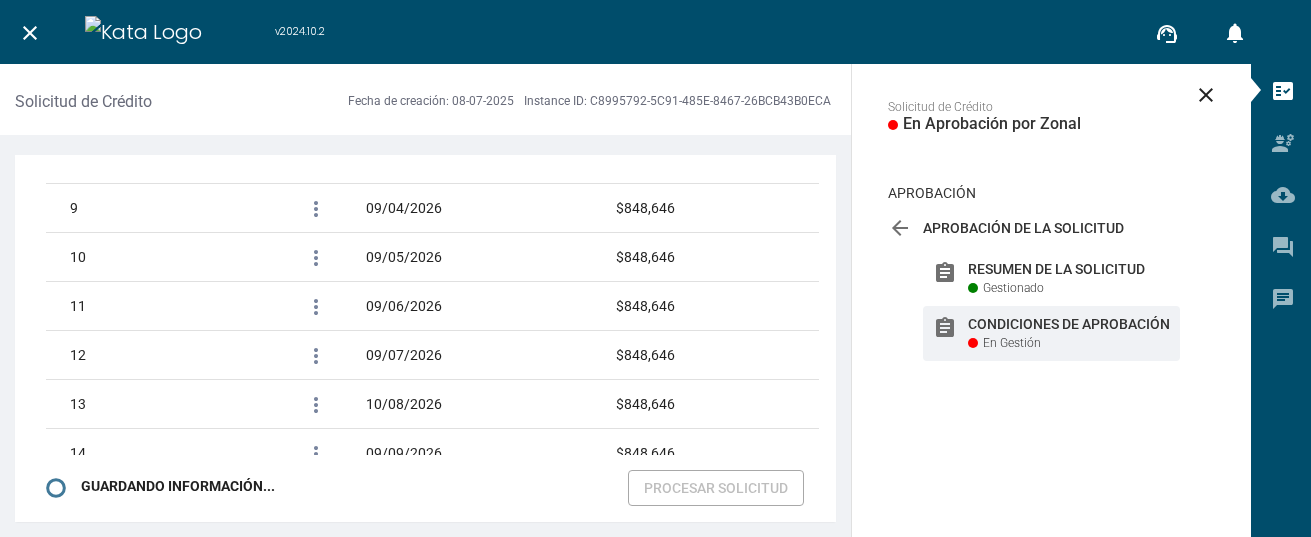 scroll, scrollTop: 3578, scrollLeft: 0, axis: vertical 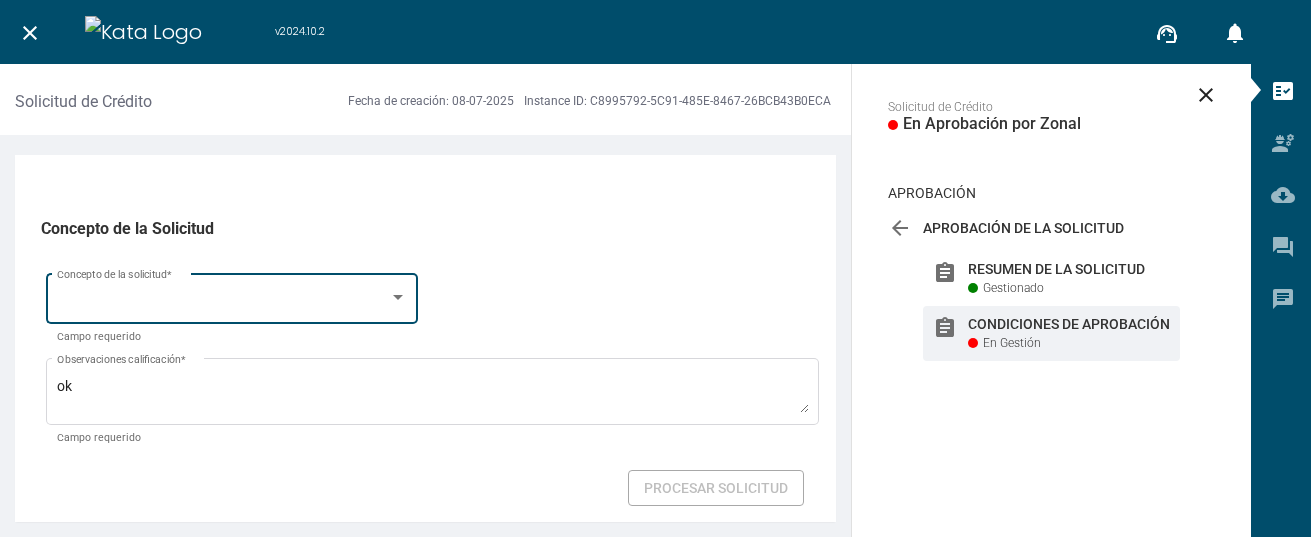 click on "Concepto de la solicitud   *" at bounding box center [232, 296] 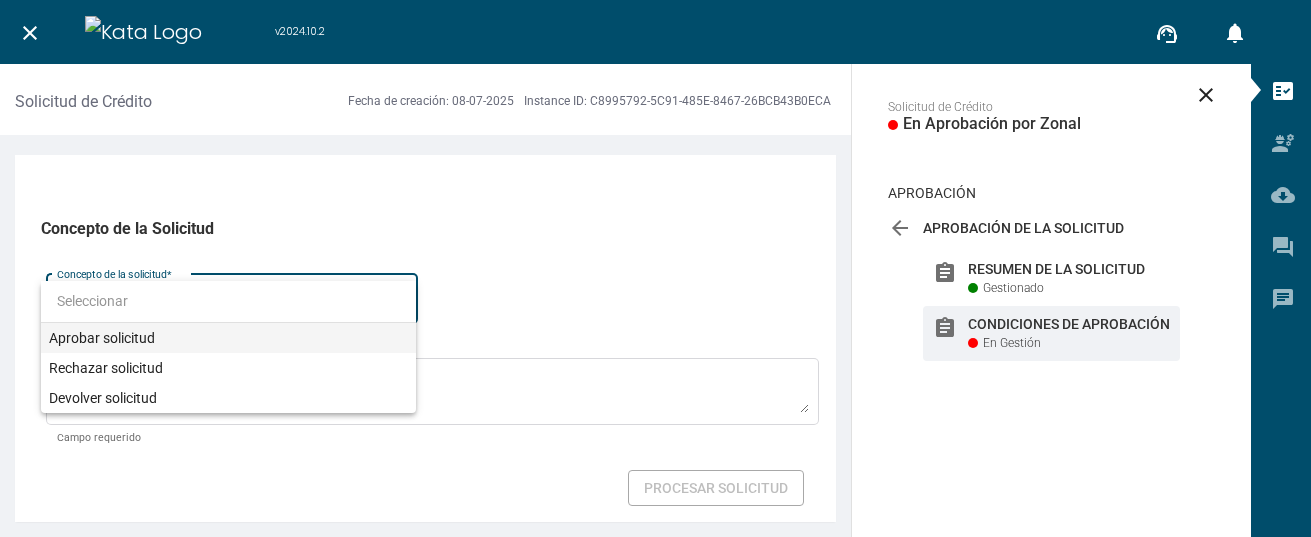 drag, startPoint x: 174, startPoint y: 336, endPoint x: 198, endPoint y: 335, distance: 24.020824 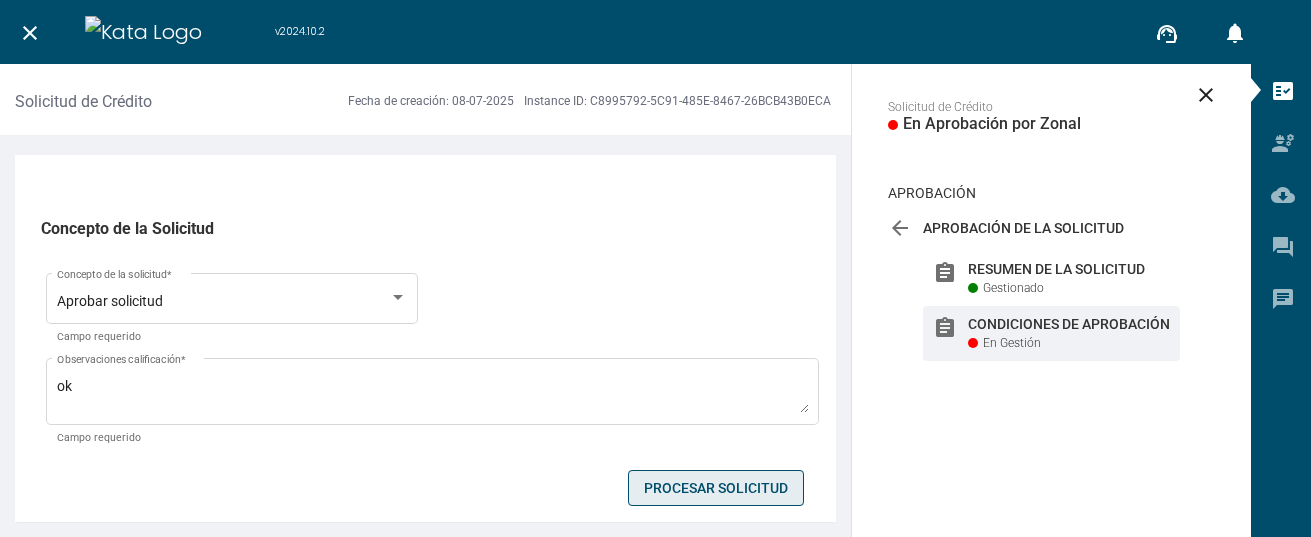 click on "Procesar Solicitud" at bounding box center [716, 488] 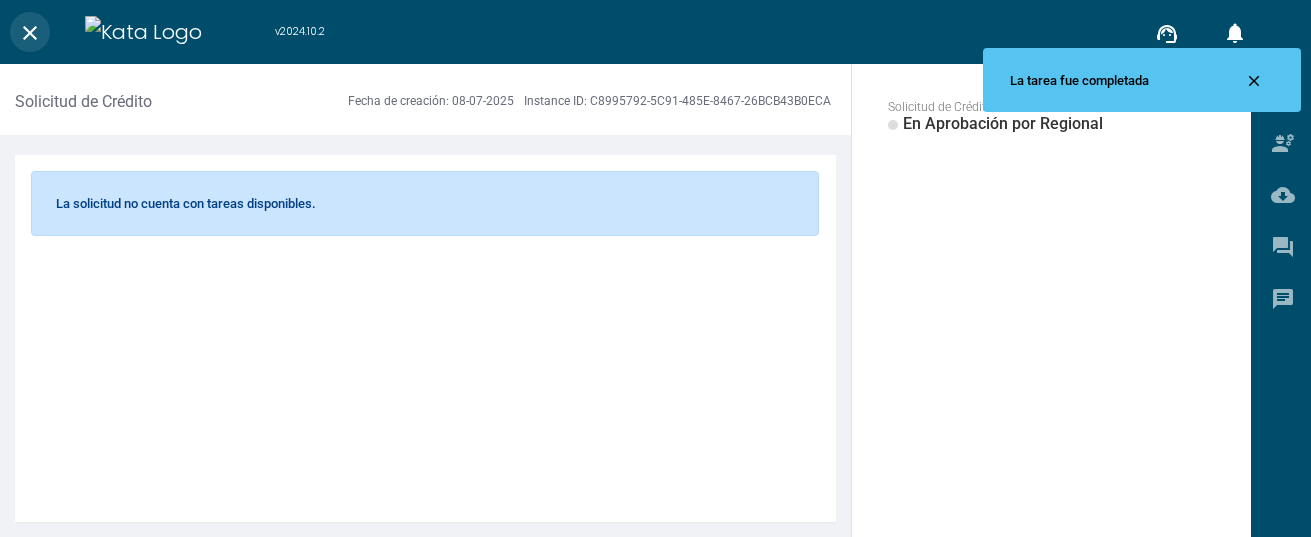 click on "close" at bounding box center [30, 33] 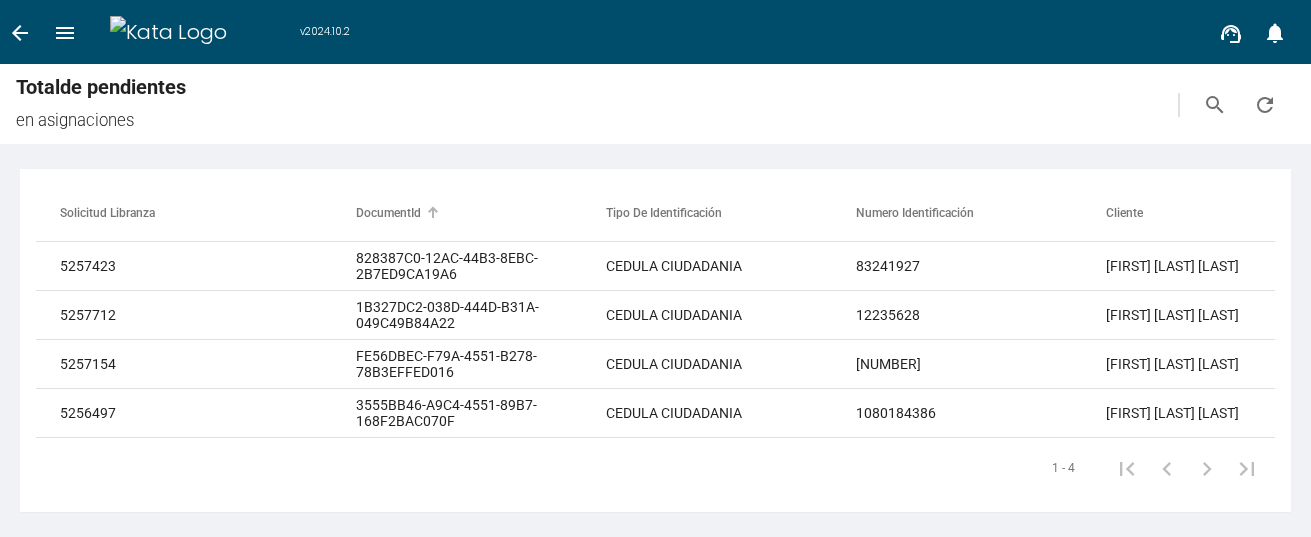 scroll, scrollTop: 13, scrollLeft: 0, axis: vertical 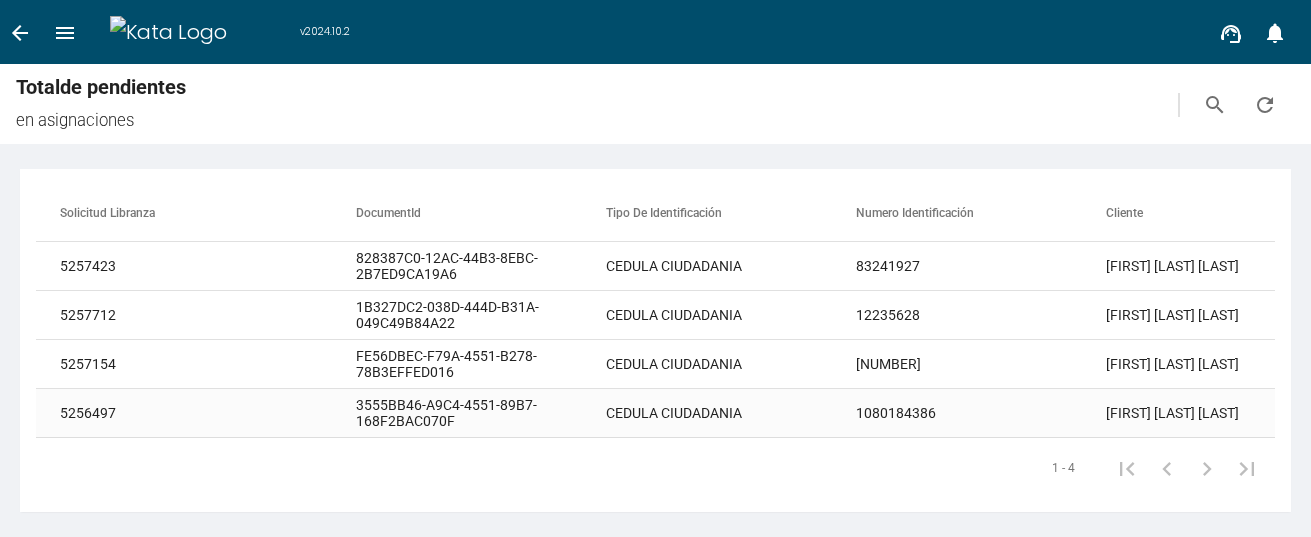 click on "1080184386" at bounding box center [981, 266] 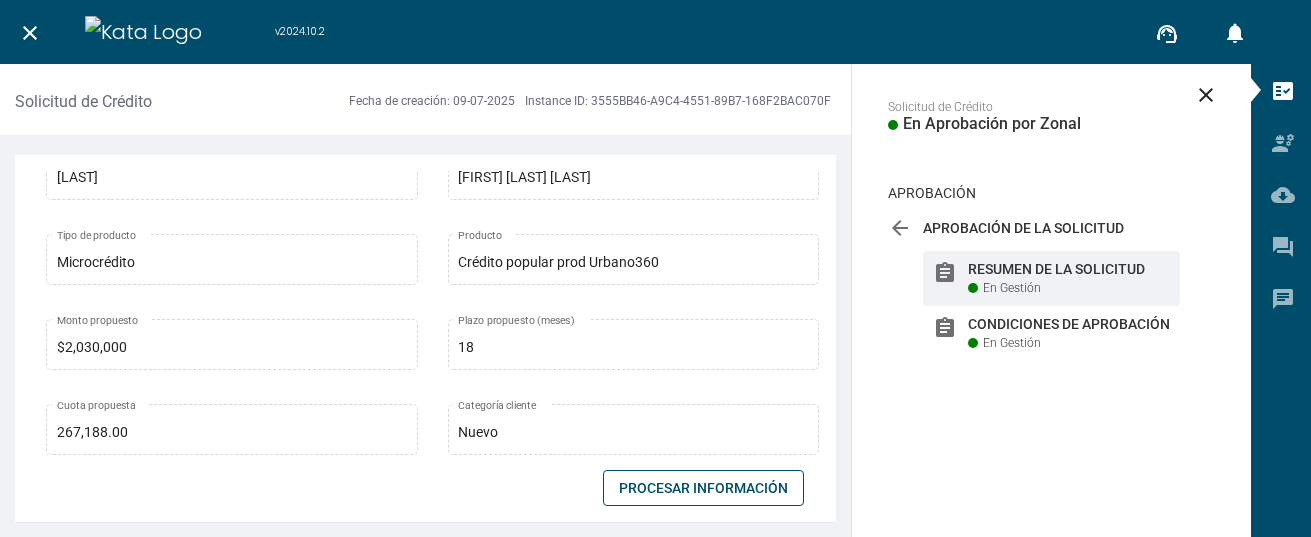 scroll, scrollTop: 400, scrollLeft: 0, axis: vertical 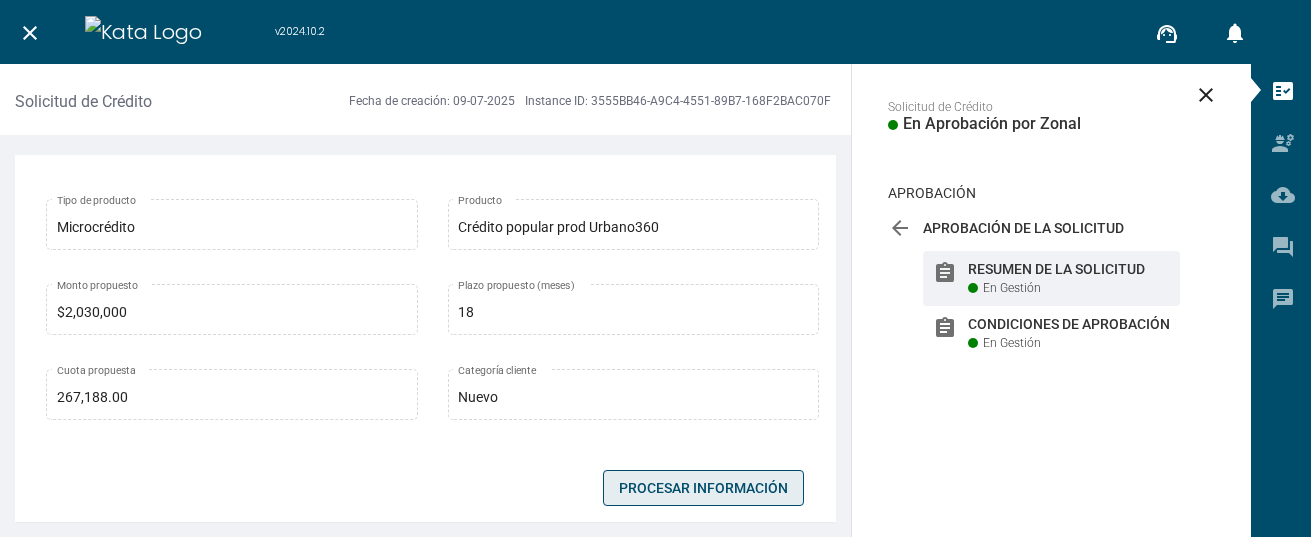 click on "Procesar Información" at bounding box center (703, 488) 